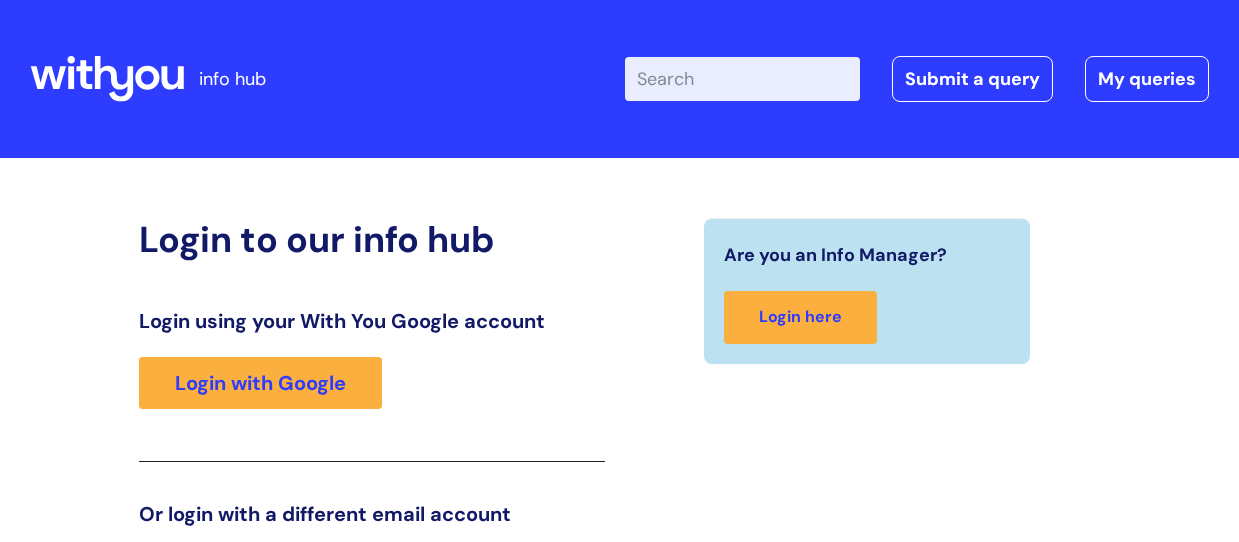 scroll, scrollTop: 310, scrollLeft: 0, axis: vertical 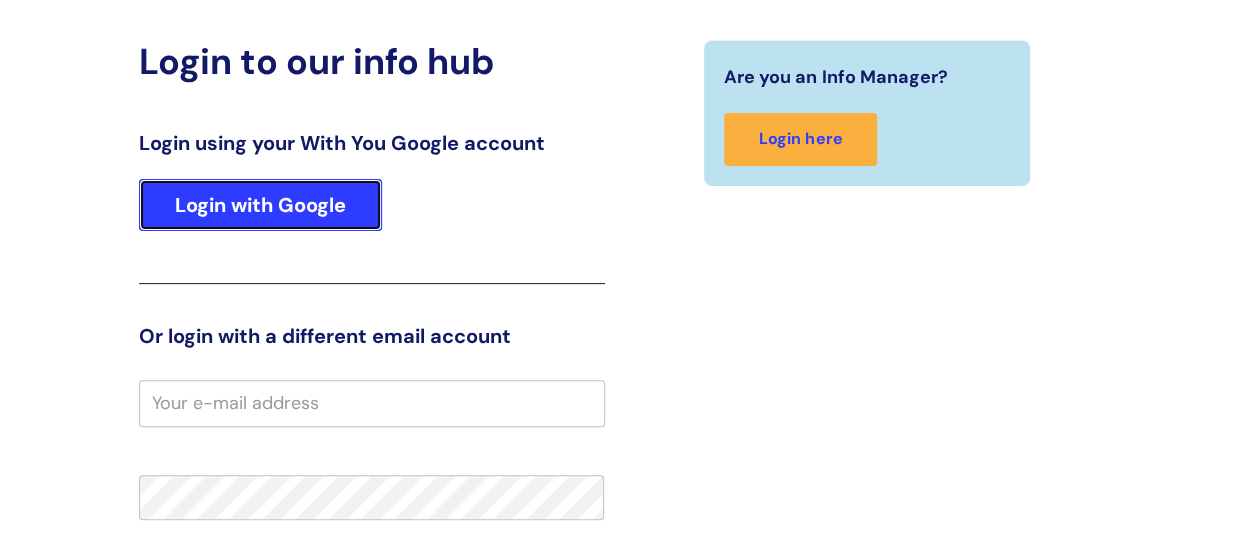 click on "Login with Google" at bounding box center (260, 205) 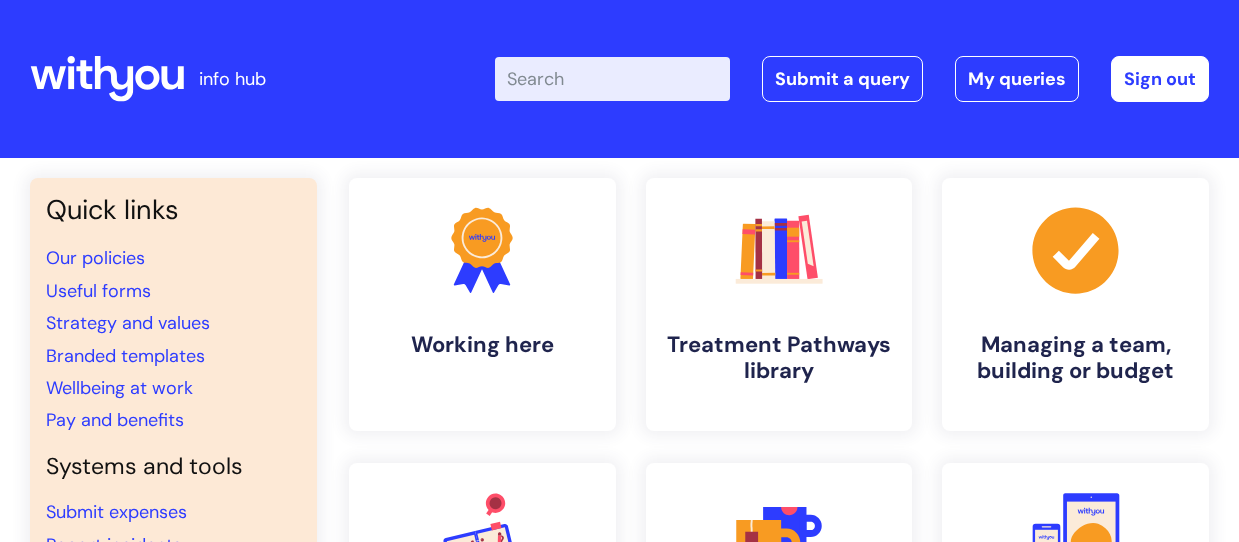 scroll, scrollTop: 0, scrollLeft: 0, axis: both 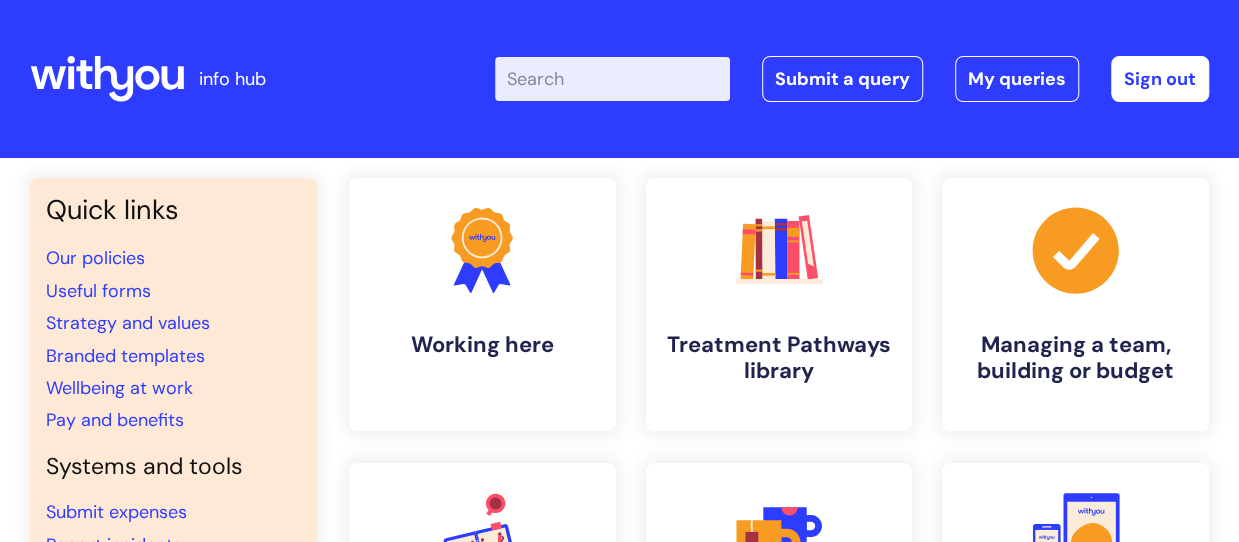 click on "Enter your search term here..." at bounding box center (612, 79) 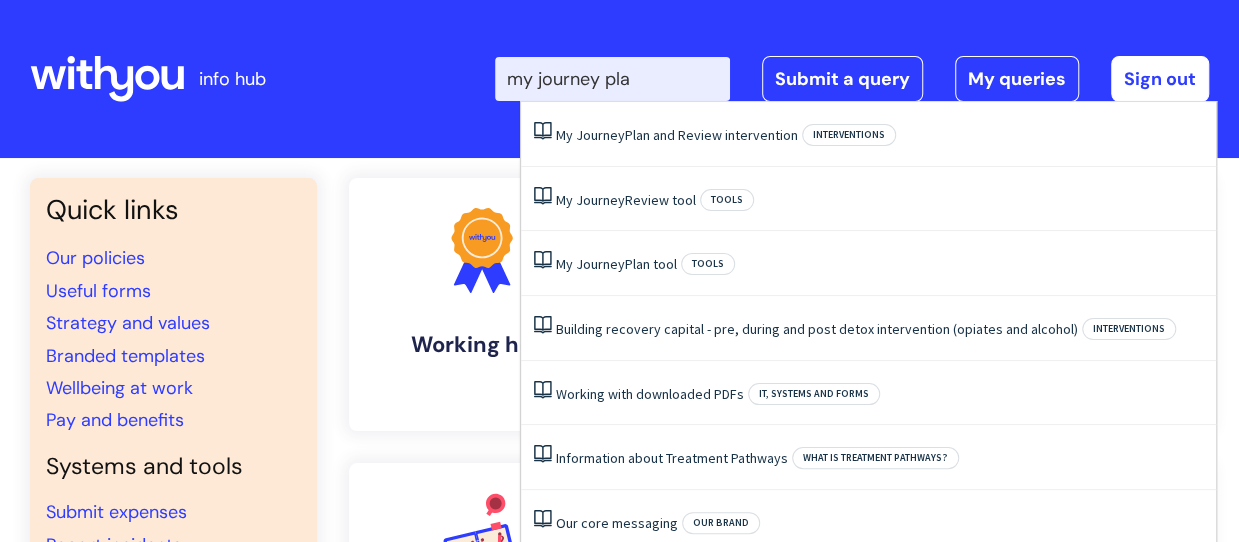 type on "my journey plan" 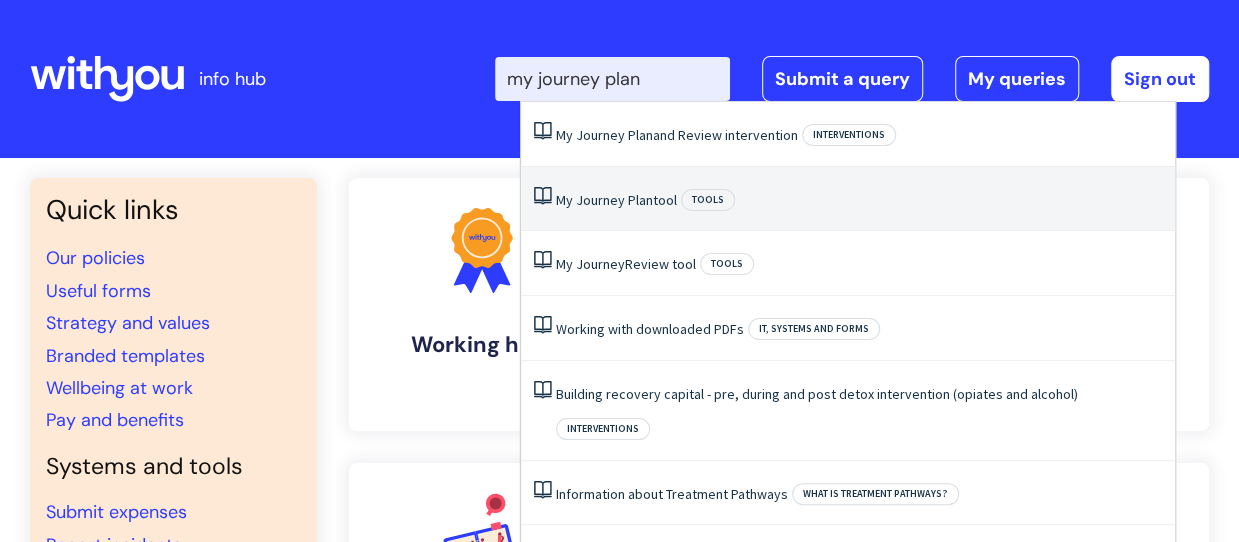 click on "Plan" at bounding box center [640, 200] 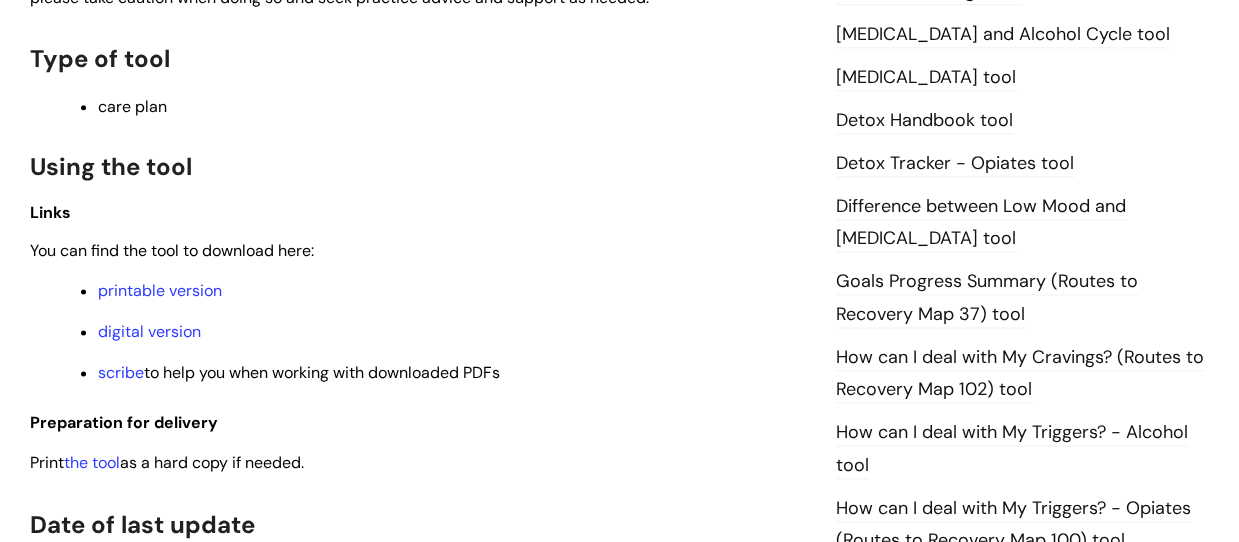scroll, scrollTop: 1217, scrollLeft: 0, axis: vertical 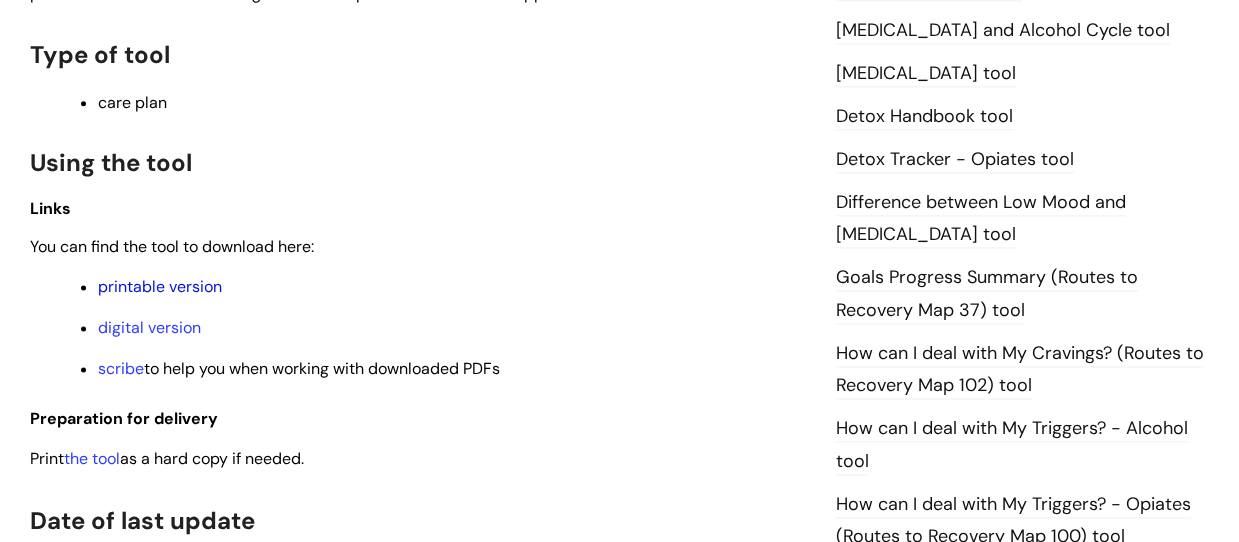 click on "printable version" at bounding box center (160, 286) 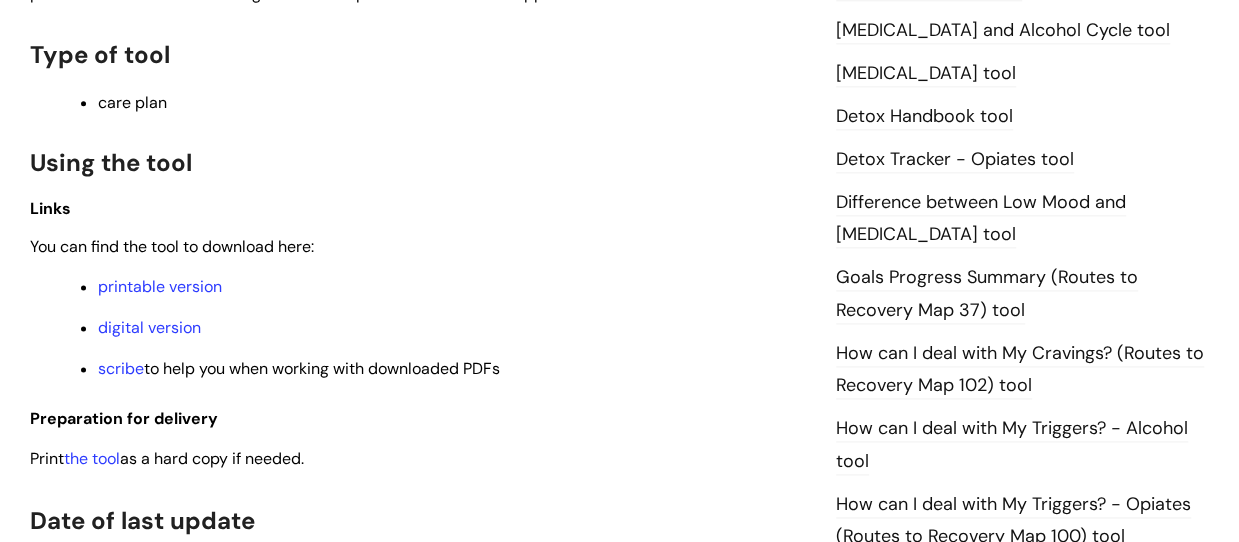 click on "digital version" at bounding box center (452, 328) 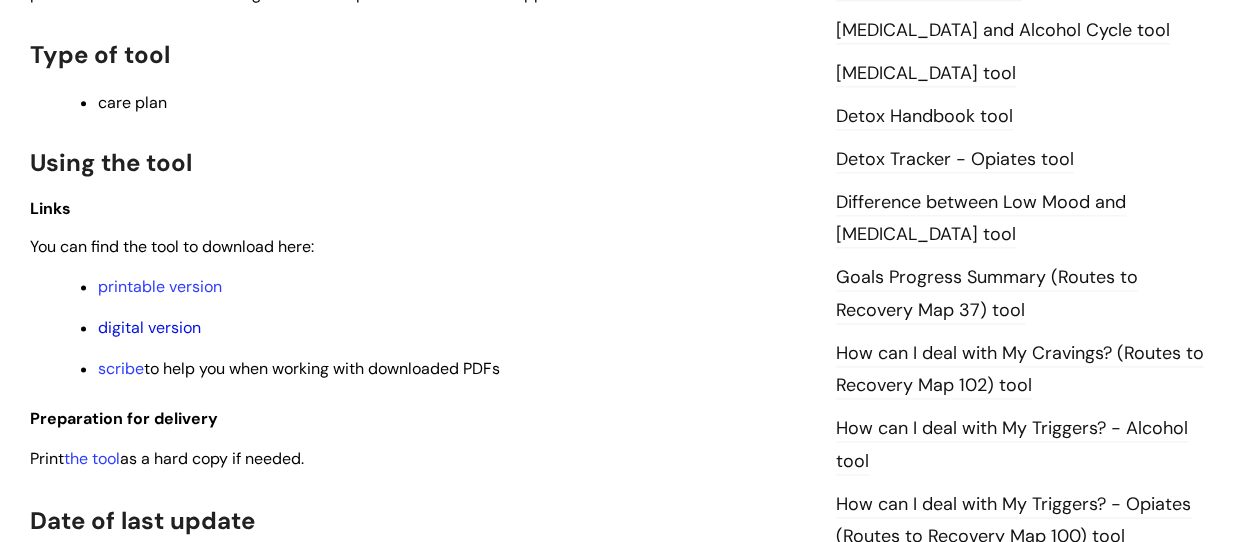 click on "digital version" at bounding box center (149, 327) 